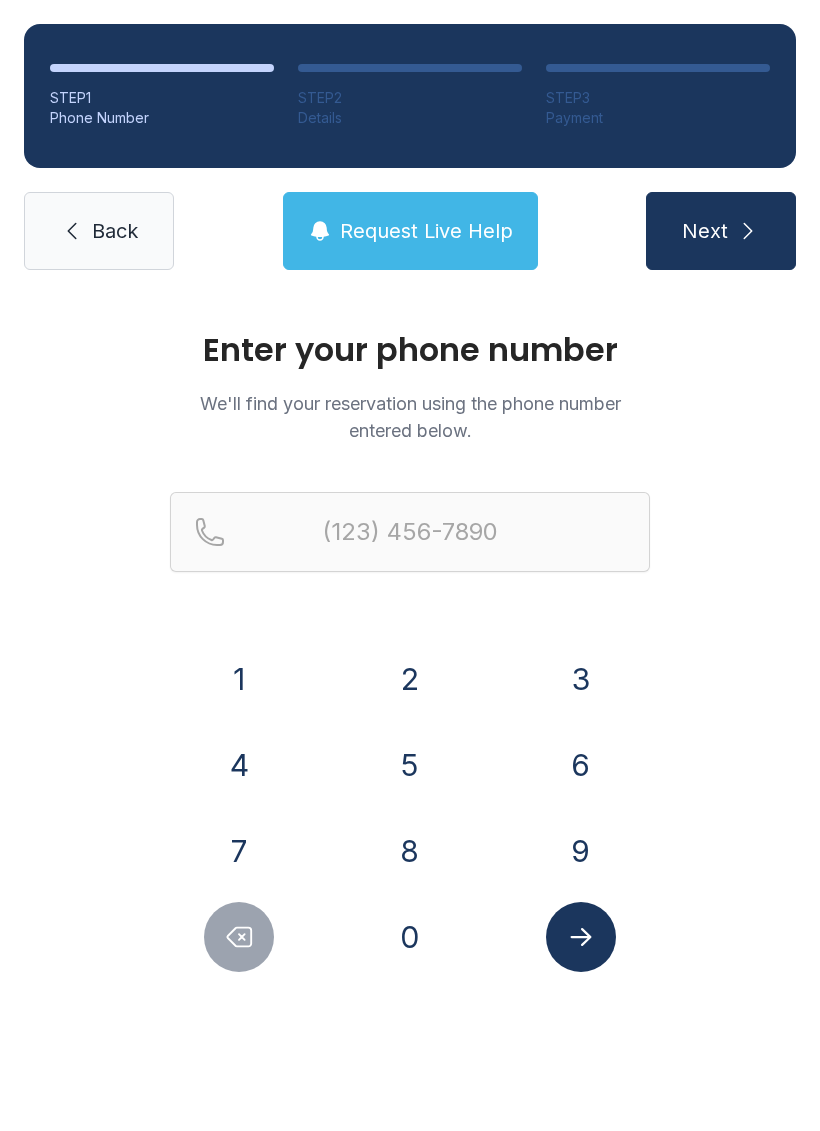 scroll, scrollTop: 0, scrollLeft: 0, axis: both 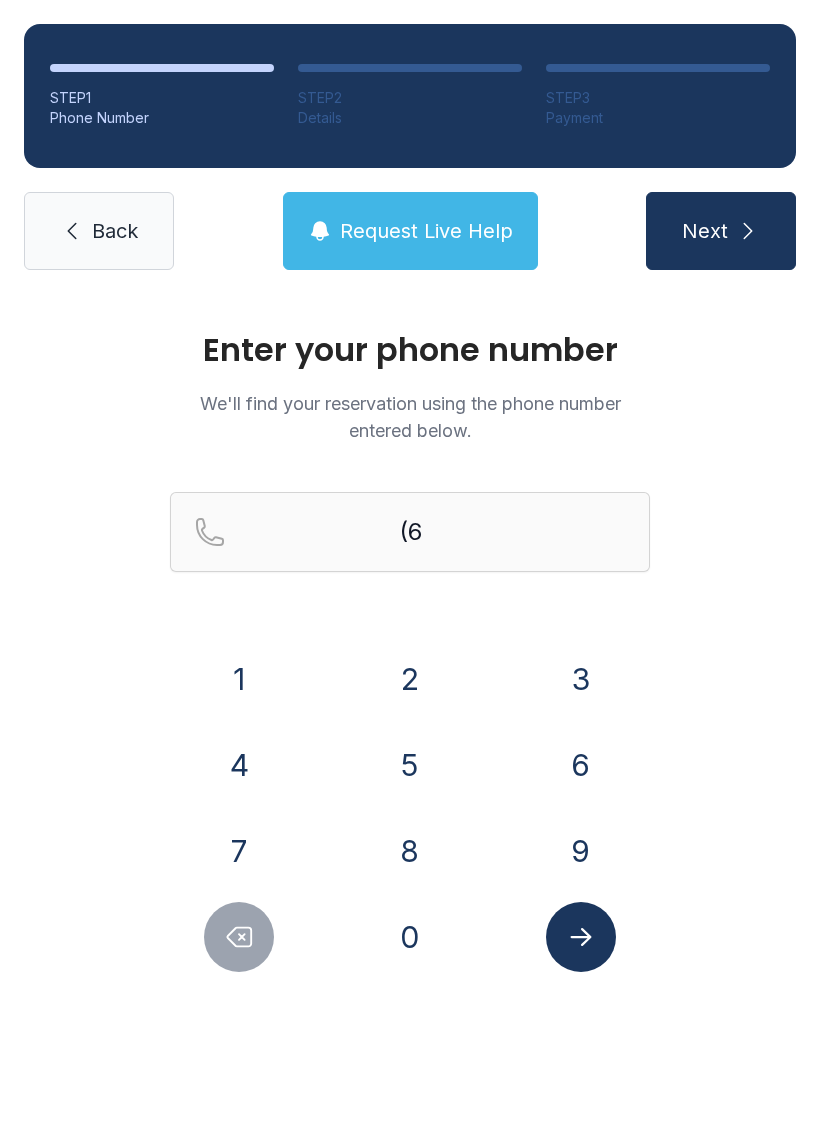 click on "7" at bounding box center (239, 851) 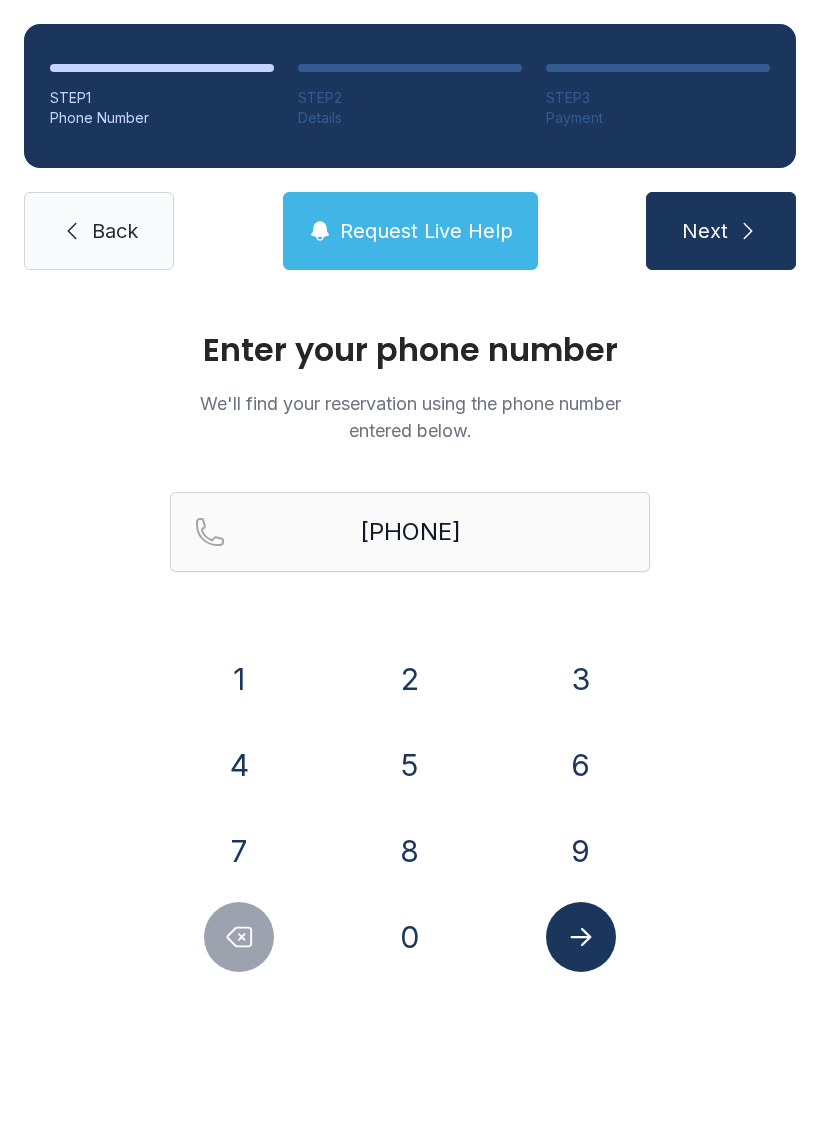 click on "8" at bounding box center (410, 851) 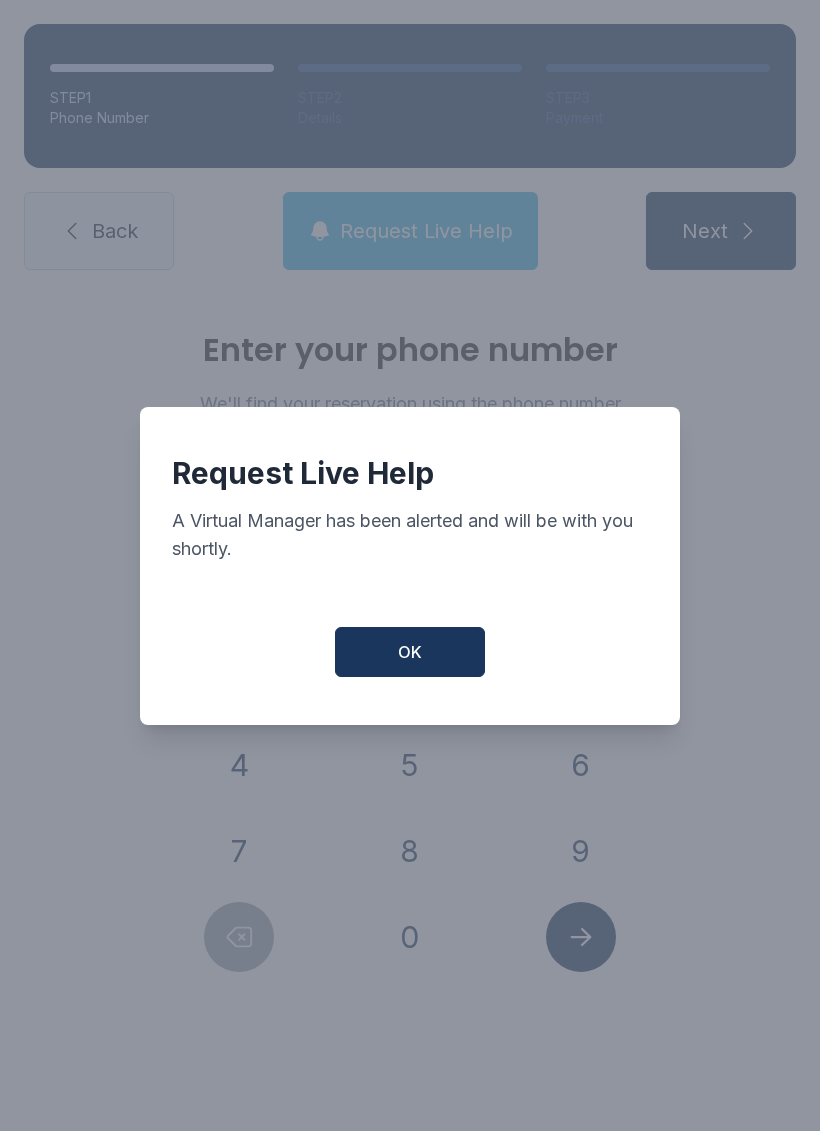 click on "OK" at bounding box center [410, 652] 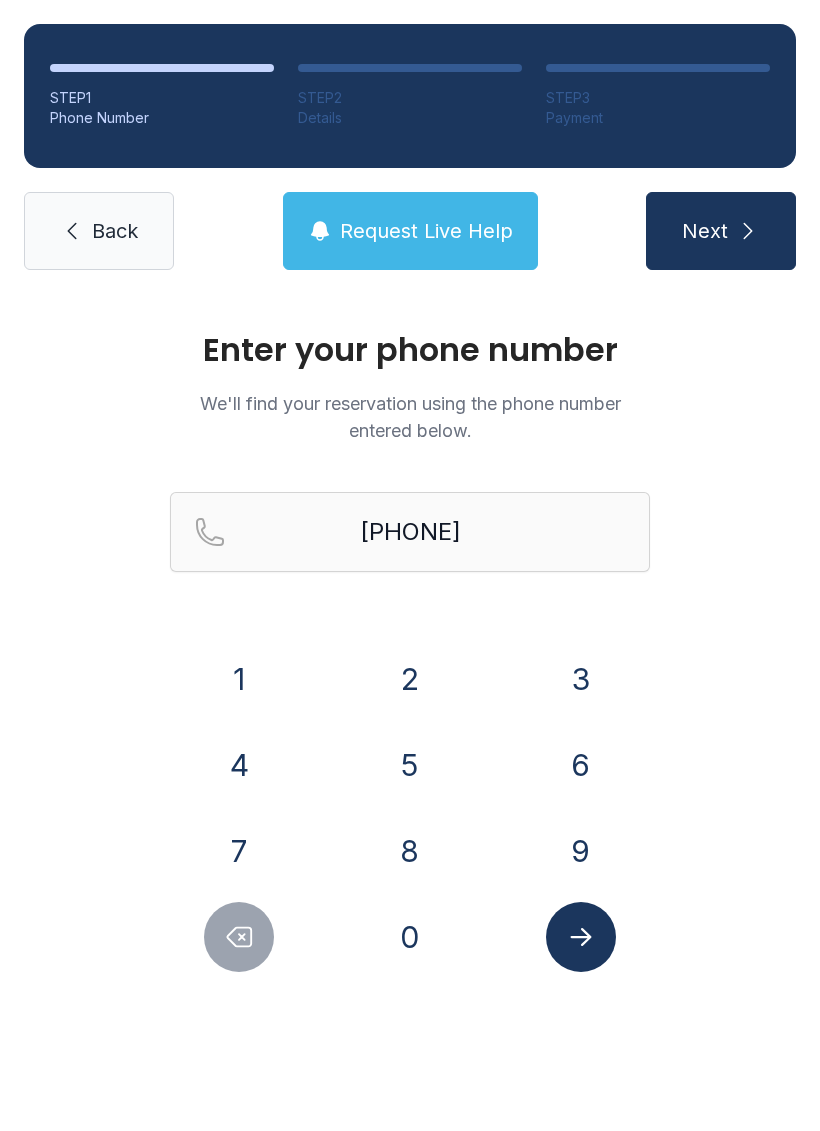 click at bounding box center (580, 937) 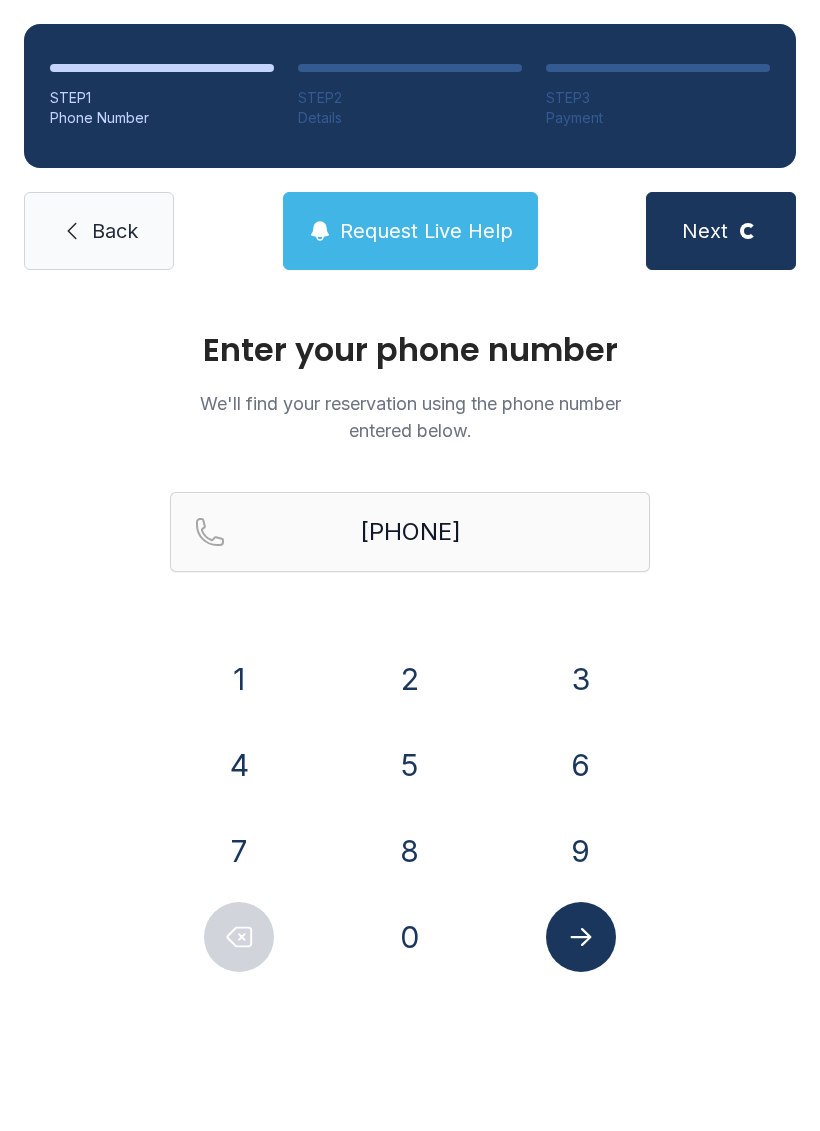 click on "Back" at bounding box center (115, 231) 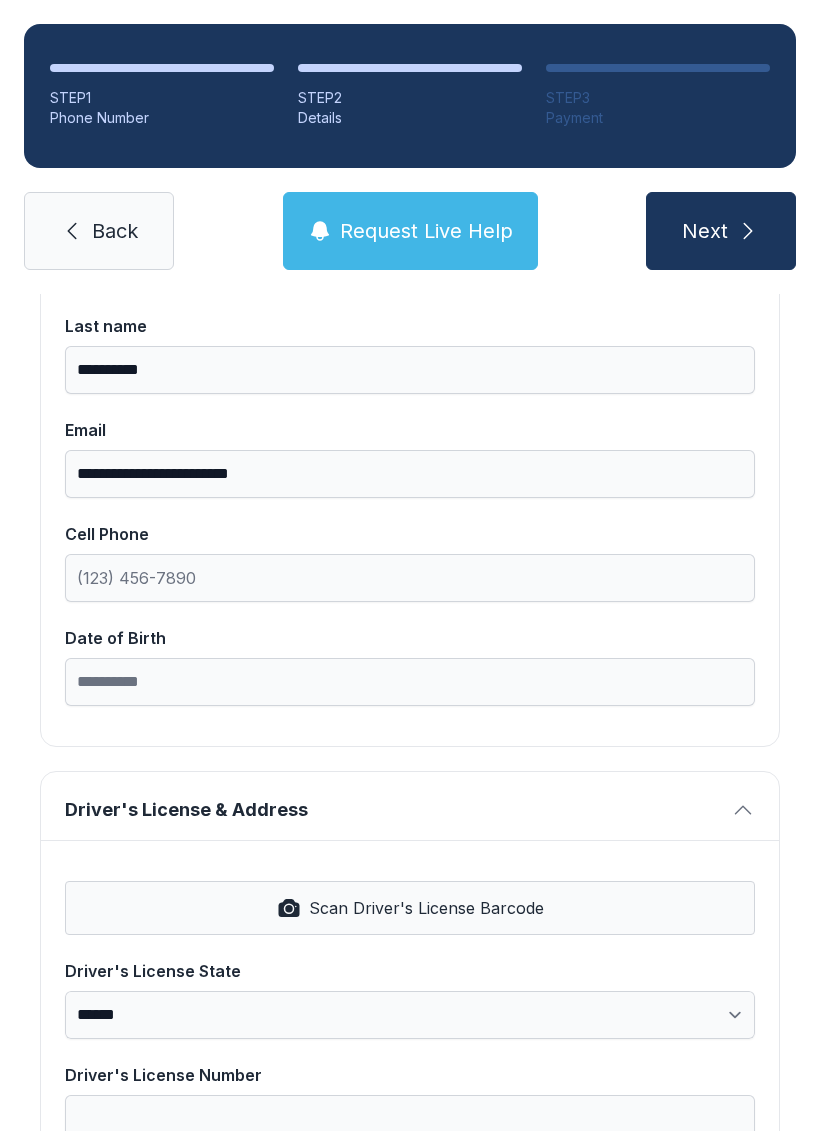 scroll, scrollTop: 308, scrollLeft: 0, axis: vertical 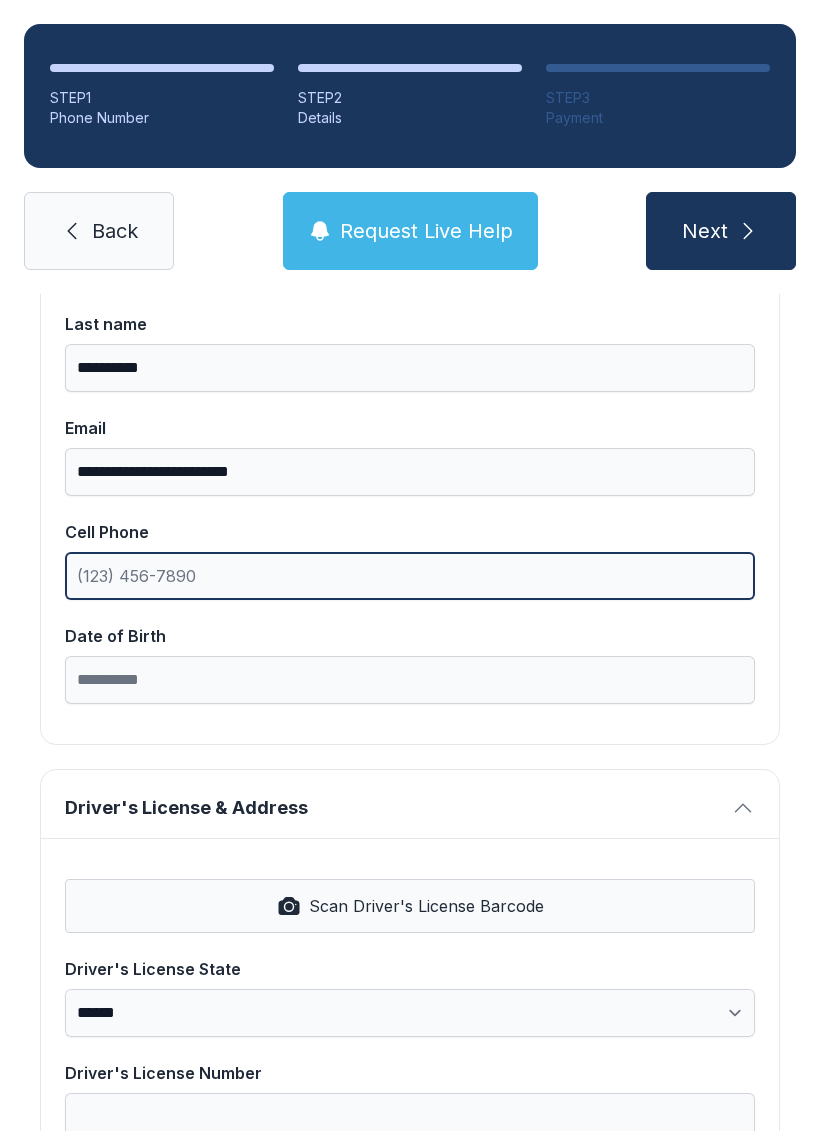 click on "Cell Phone" at bounding box center (410, 576) 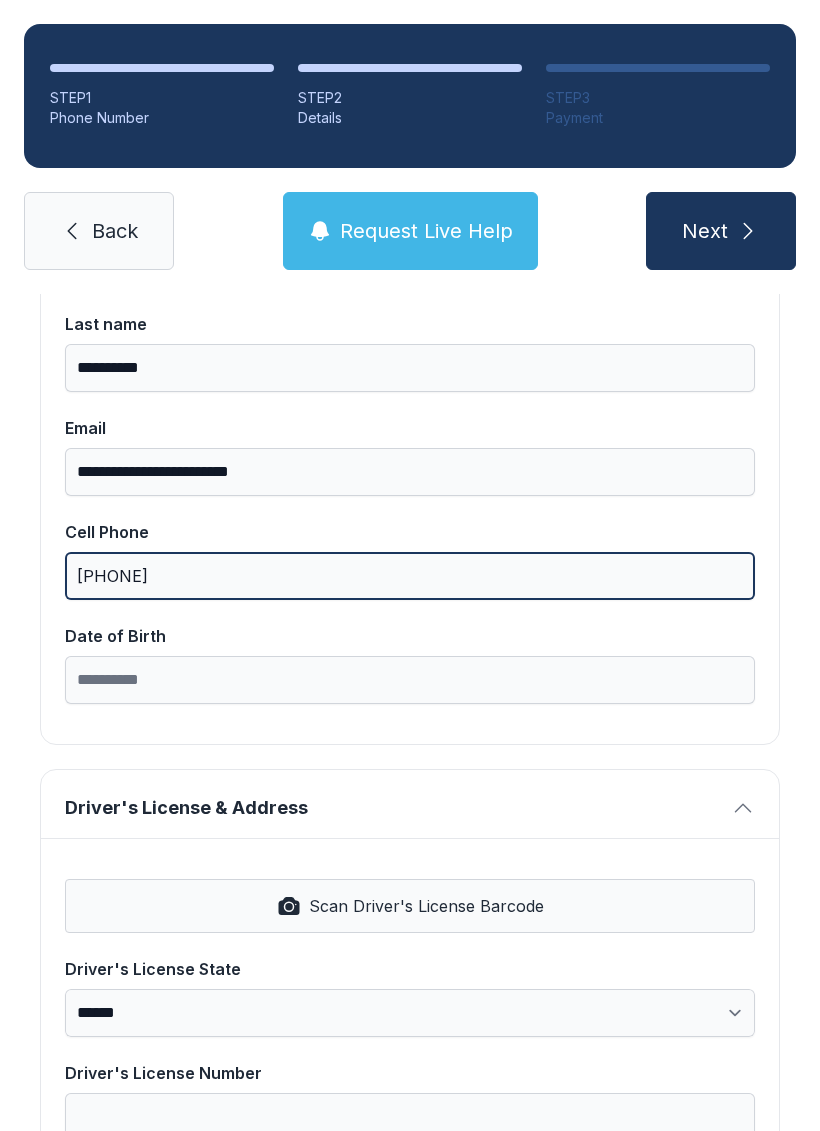 type on "[PHONE]" 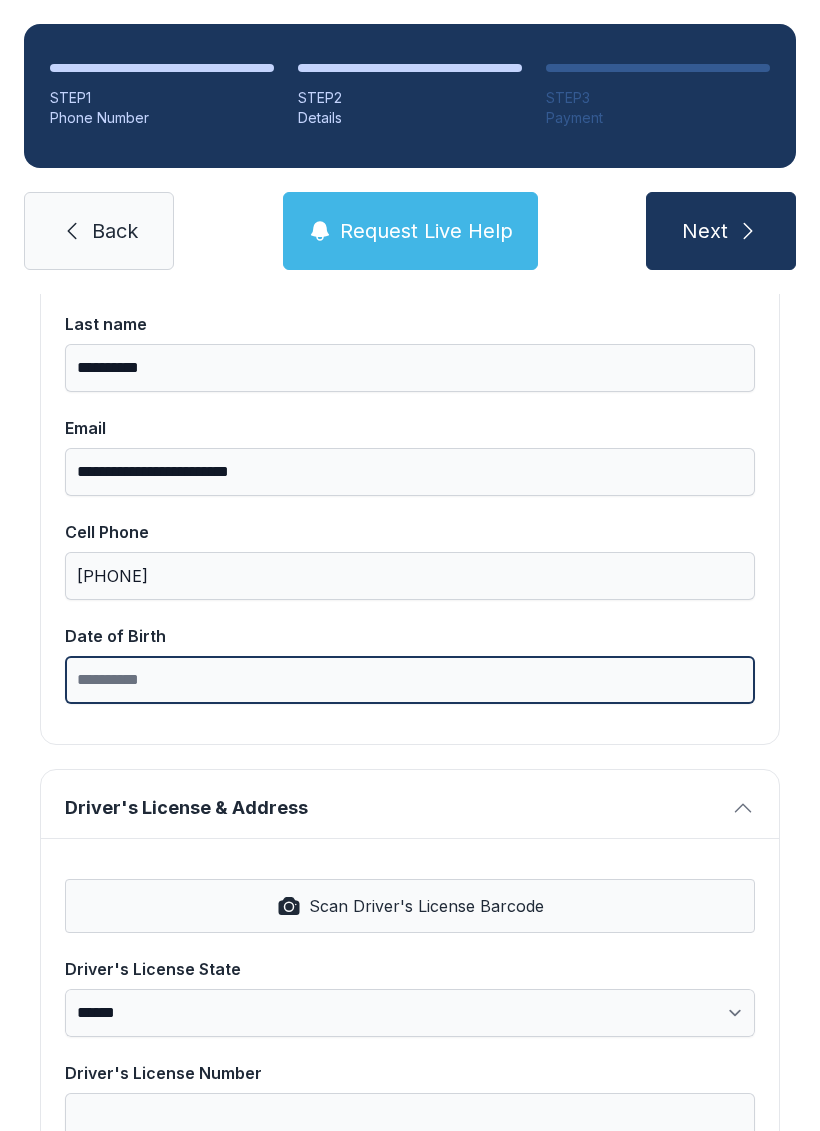 click on "Date of Birth" at bounding box center (410, 680) 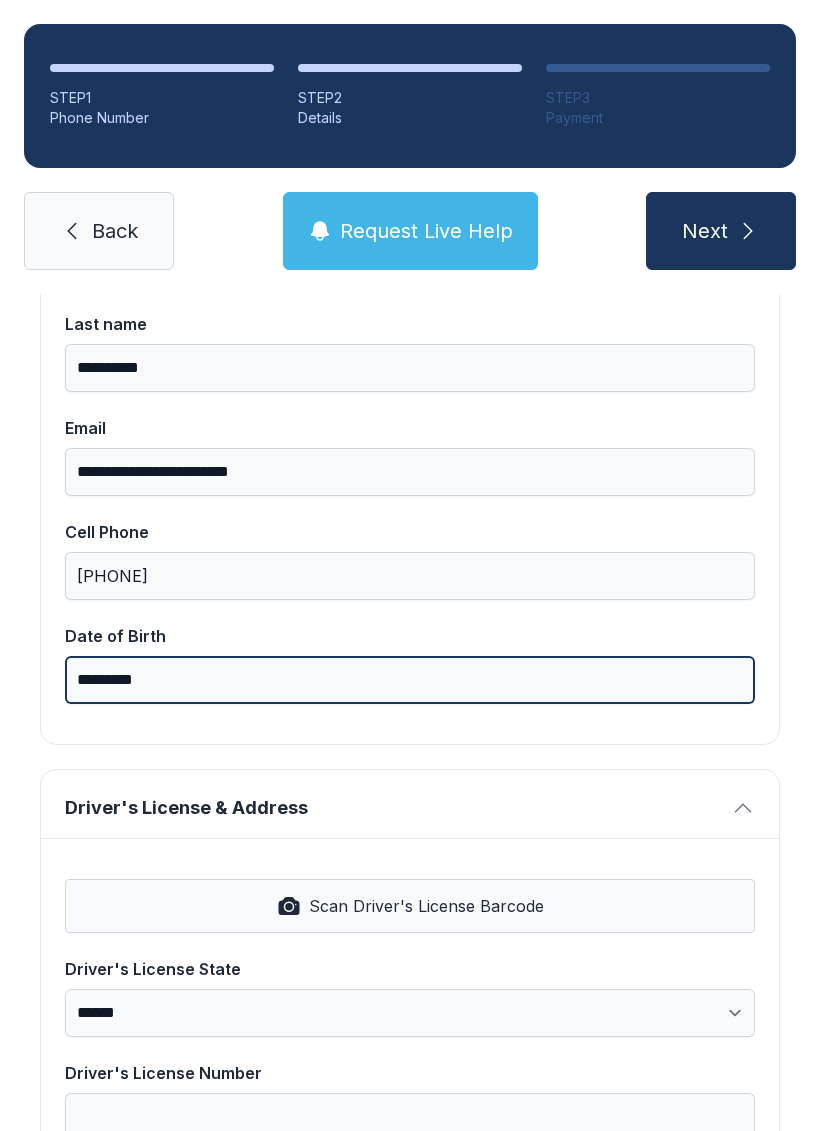 type on "**********" 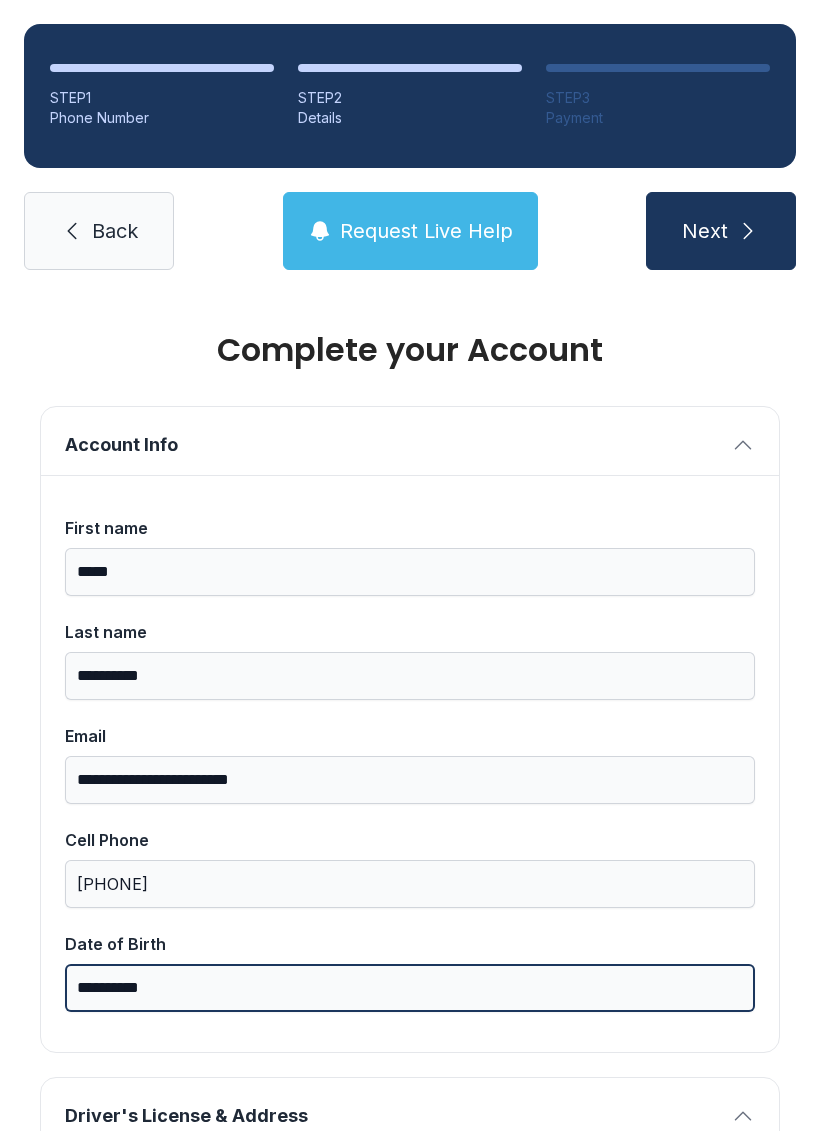 scroll, scrollTop: 0, scrollLeft: 0, axis: both 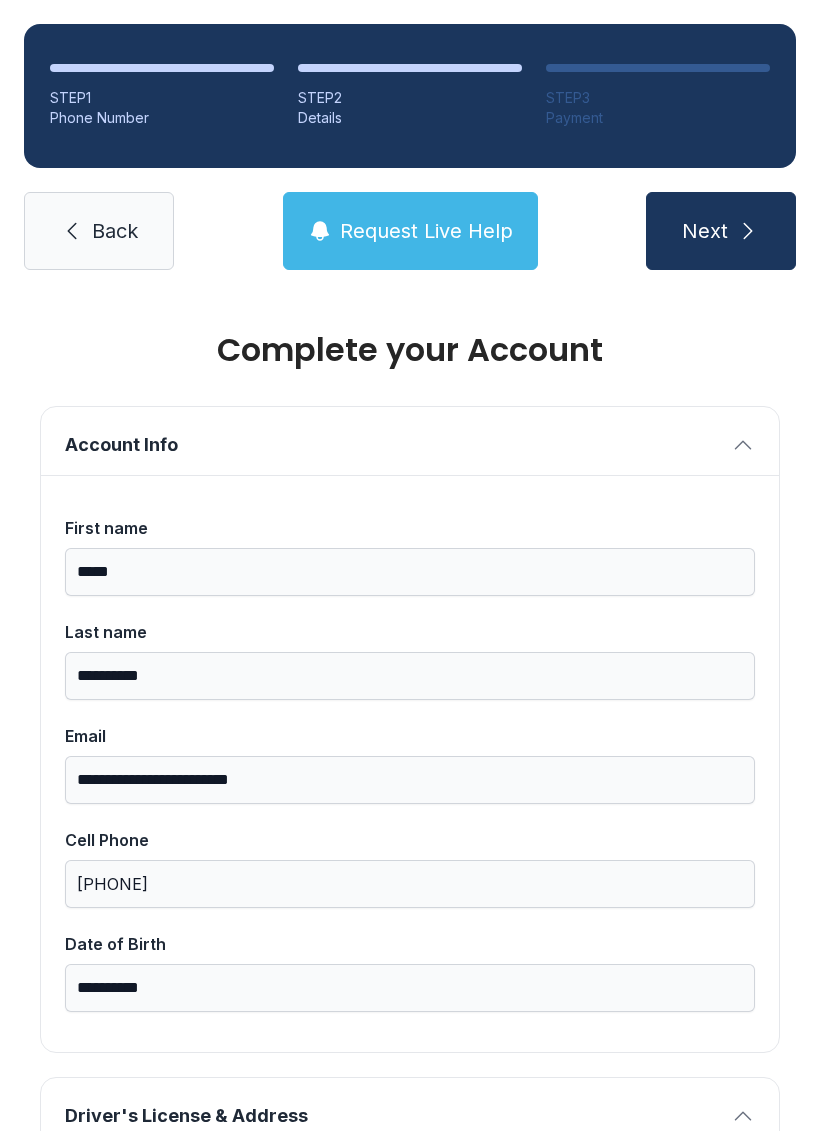 click on "Back" at bounding box center [115, 231] 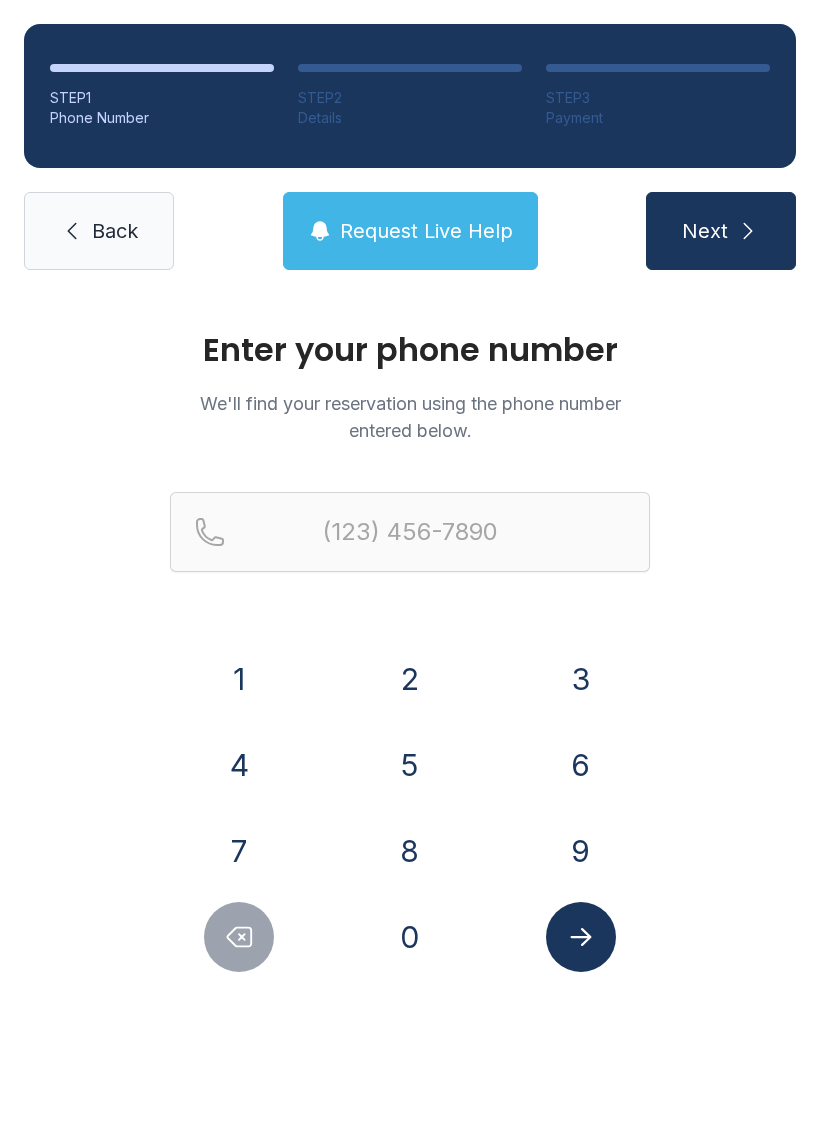 click on "6" at bounding box center [581, 765] 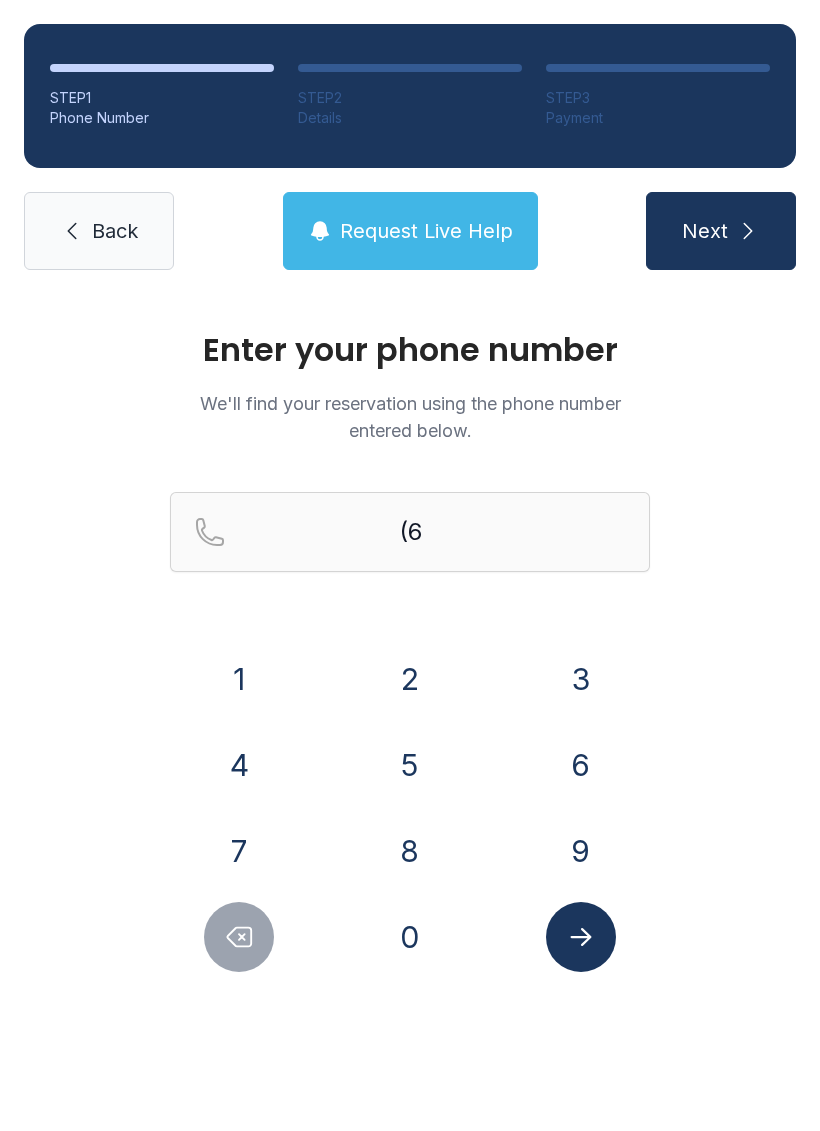 click on "7" at bounding box center [239, 851] 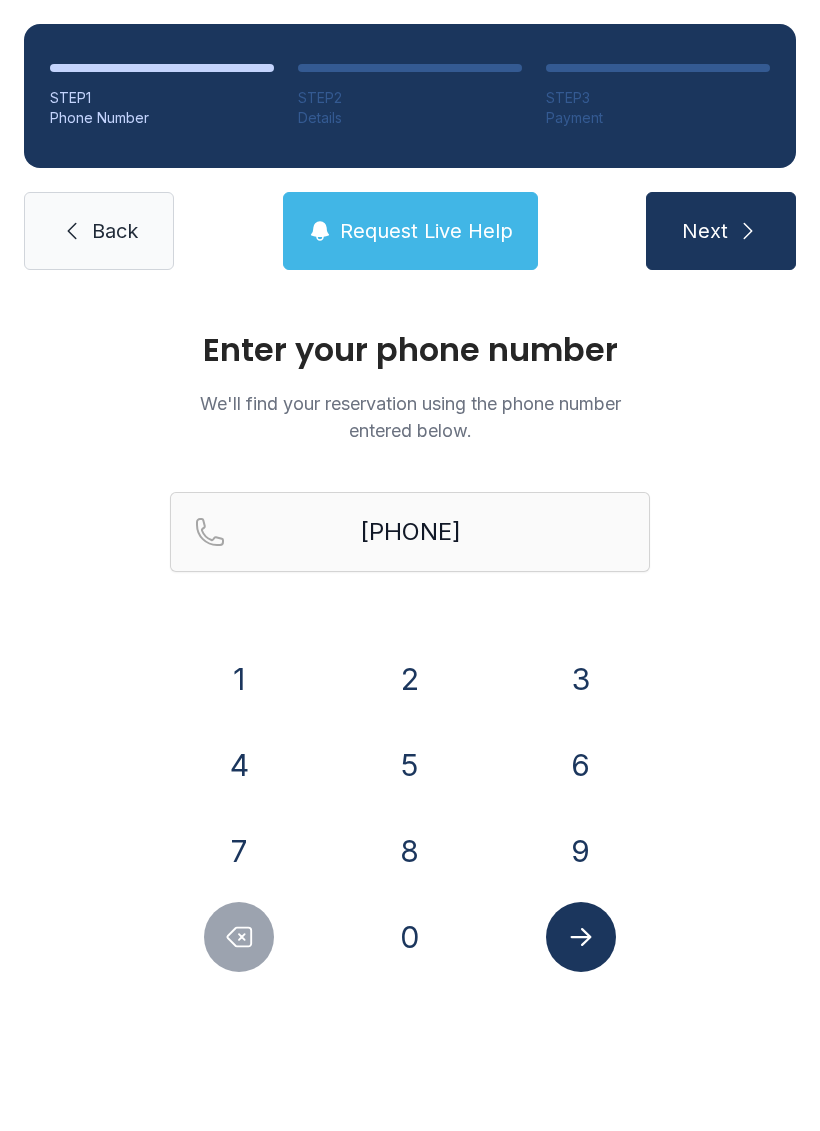 click on "8" at bounding box center [410, 851] 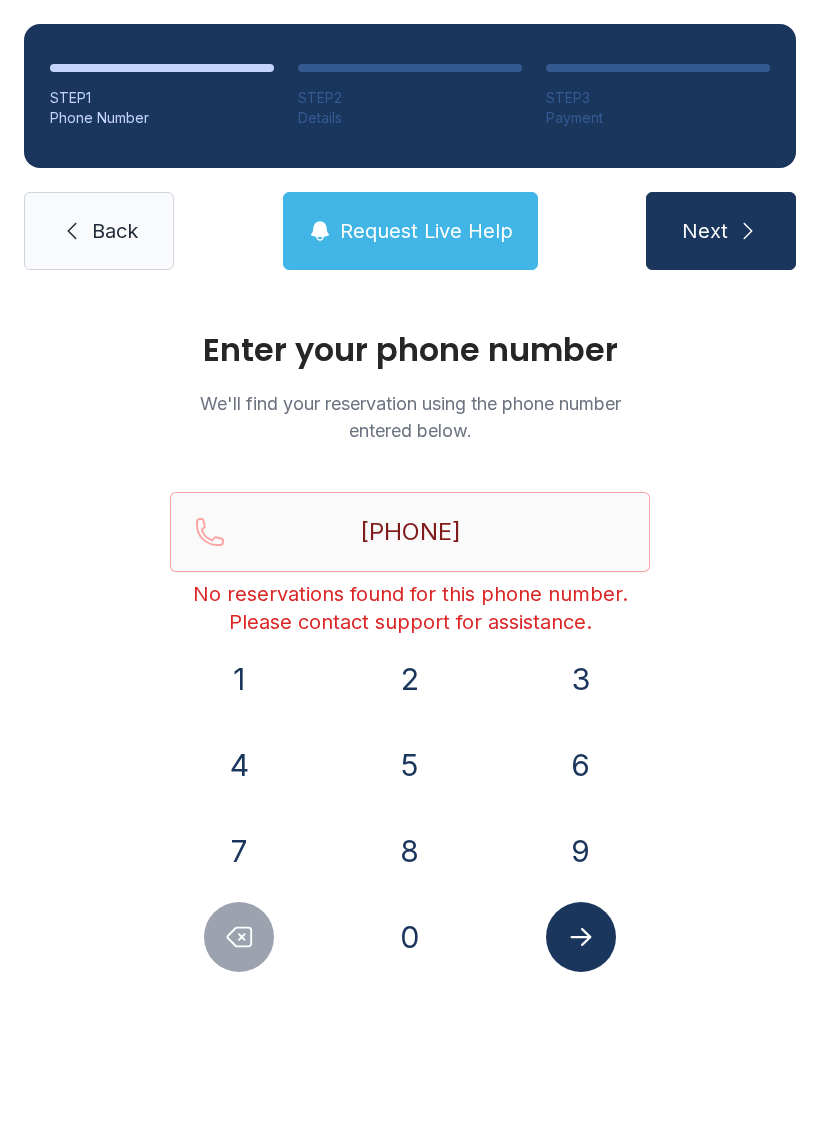 click on "Next" at bounding box center [721, 231] 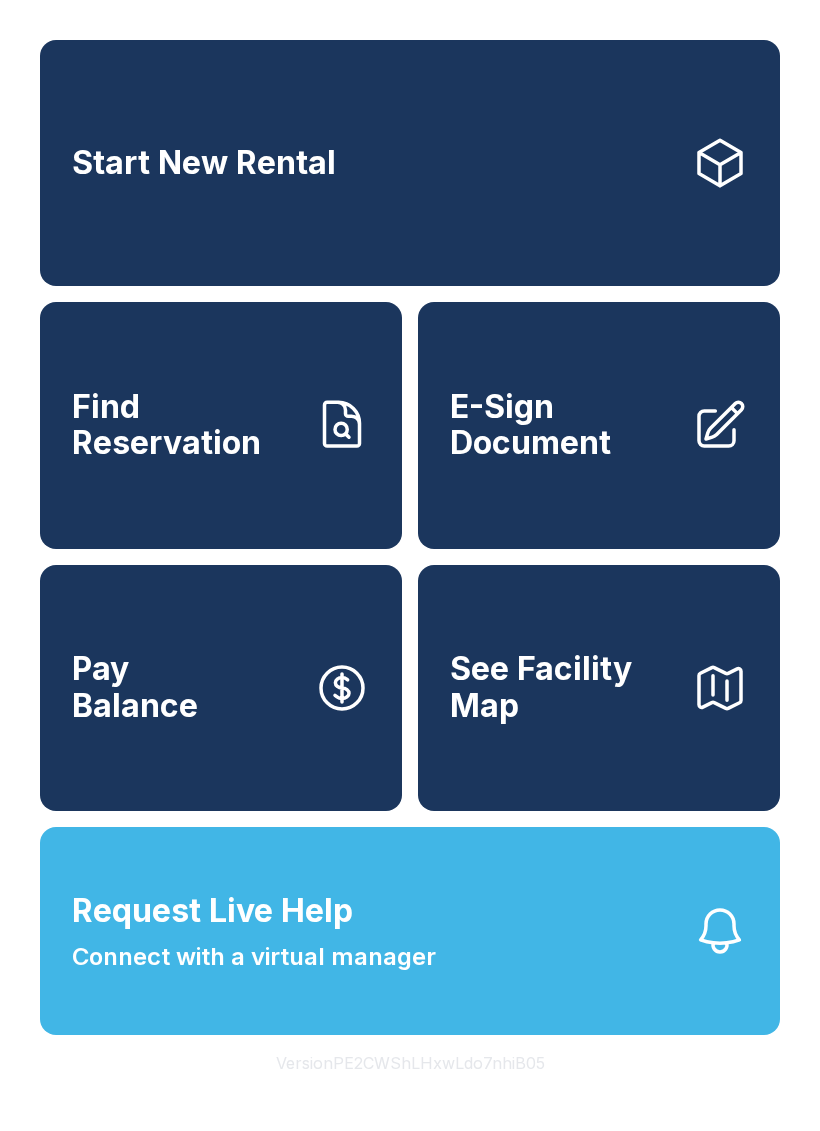 click on "E-Sign Document" at bounding box center (563, 425) 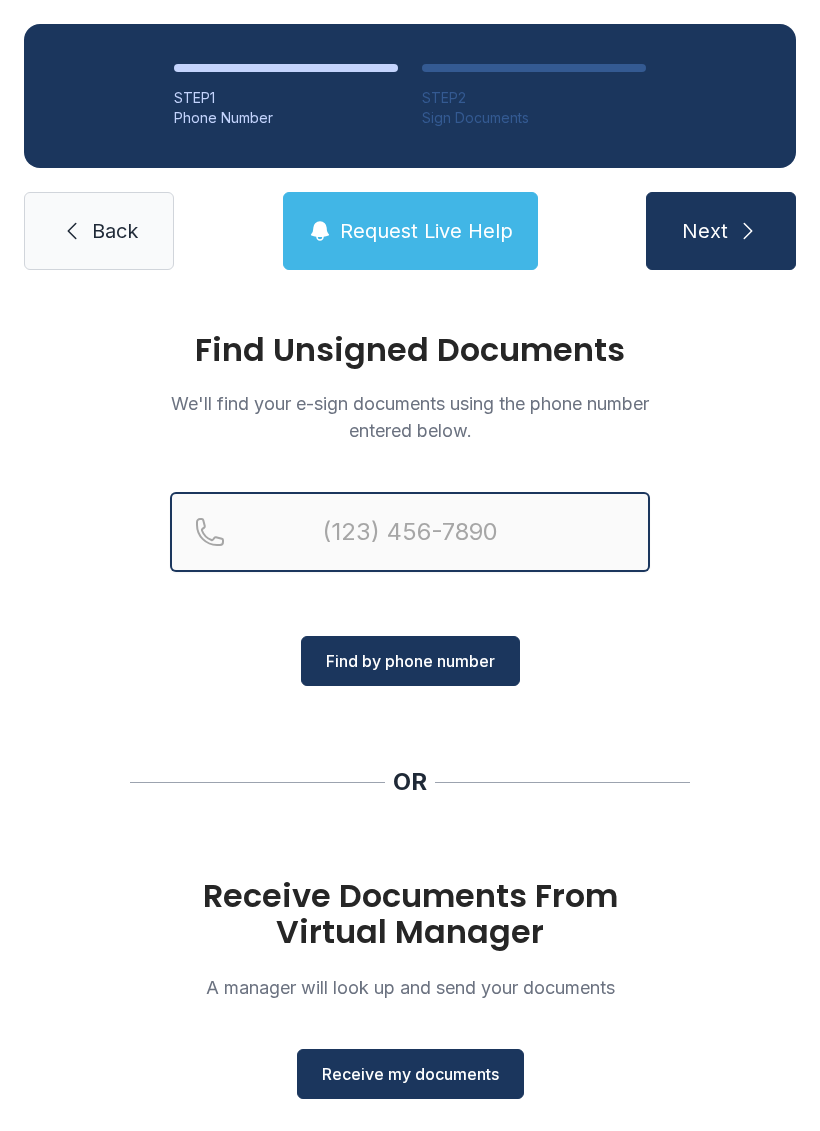 click at bounding box center (410, 532) 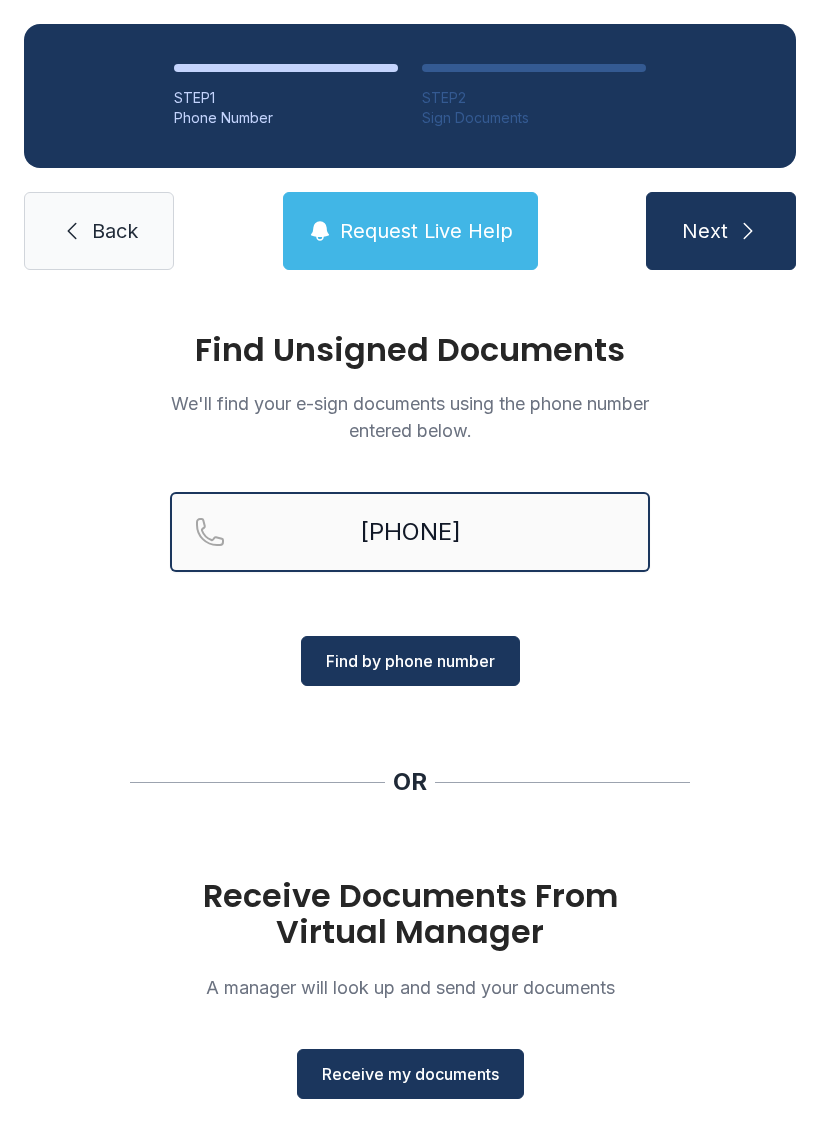type on "[PHONE]" 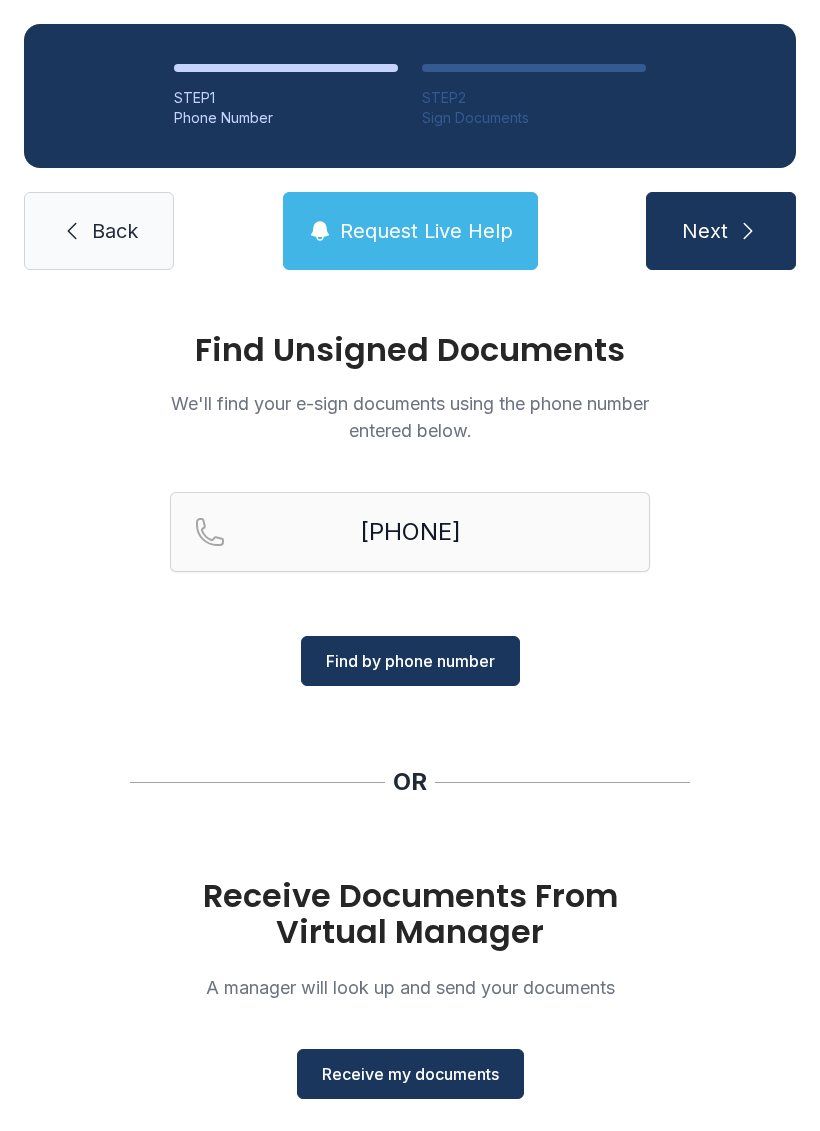 click on "Find by phone number" at bounding box center [410, 661] 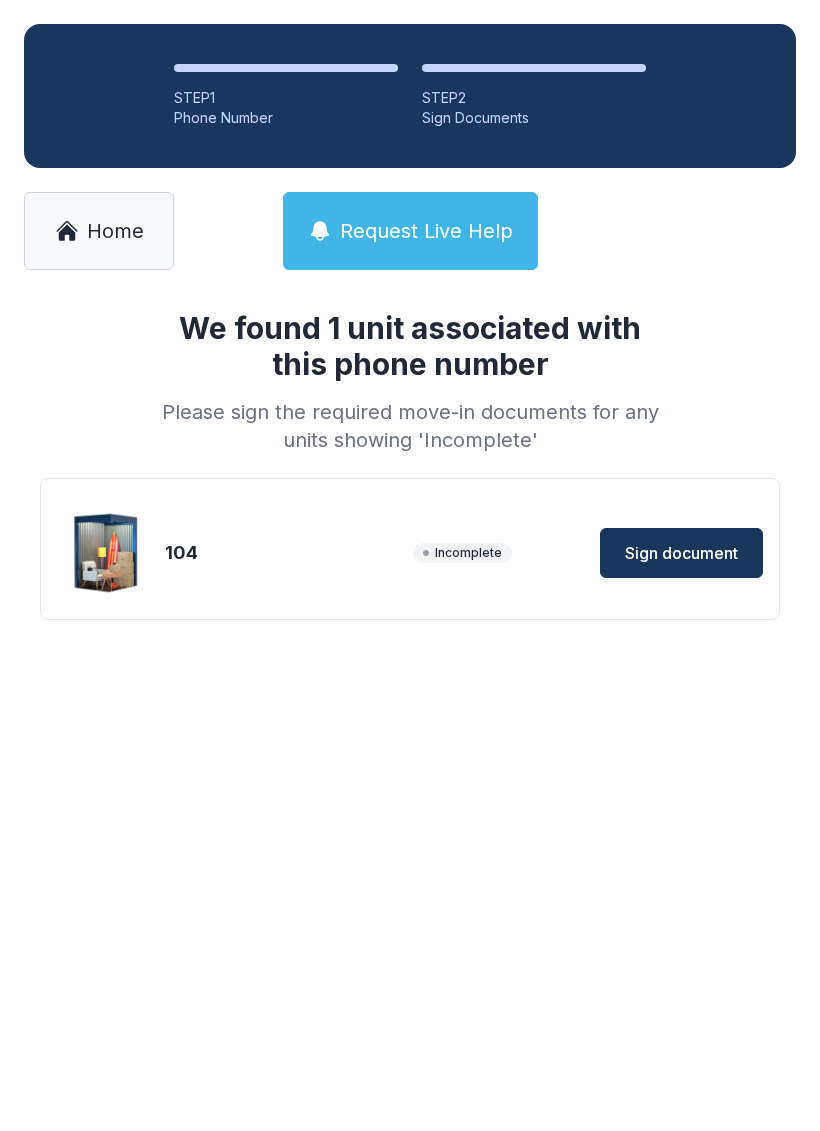 click on "Sign document" at bounding box center [681, 553] 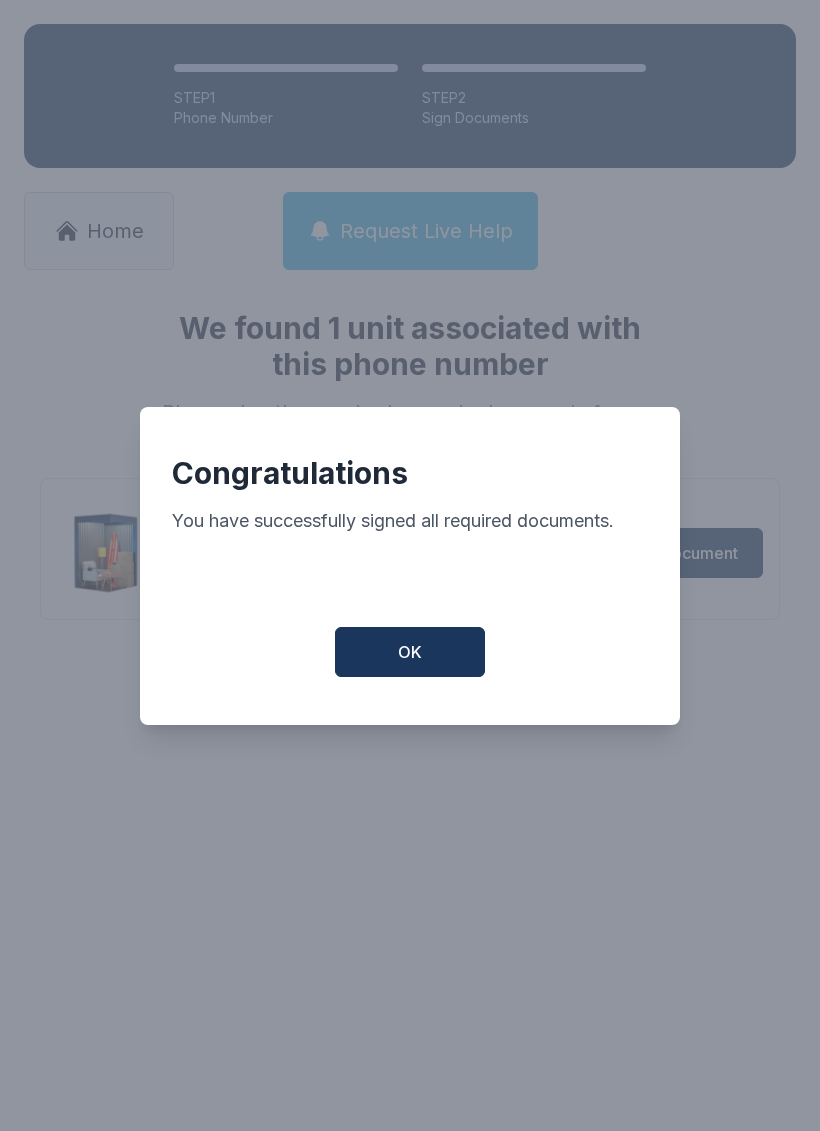 click on "OK" at bounding box center (410, 652) 